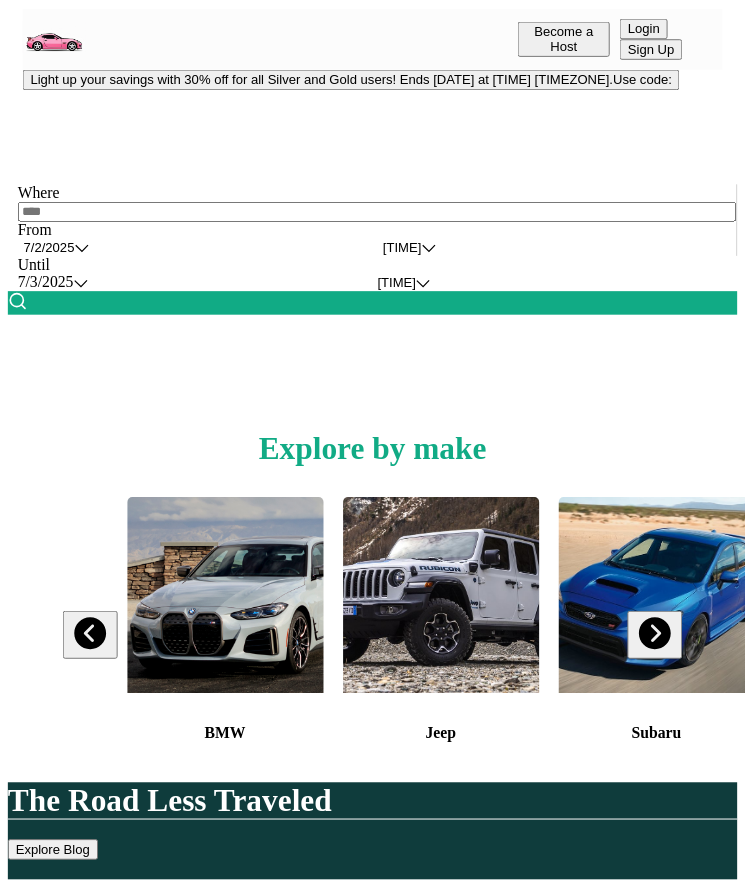 scroll, scrollTop: 0, scrollLeft: 0, axis: both 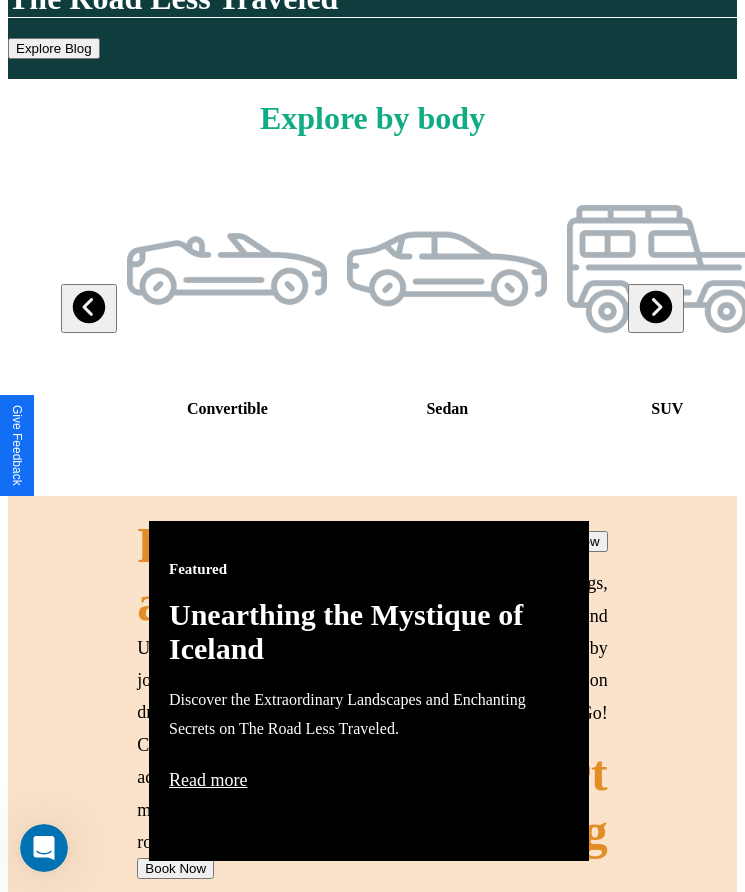 click on "Explore Blog" at bounding box center (54, 48) 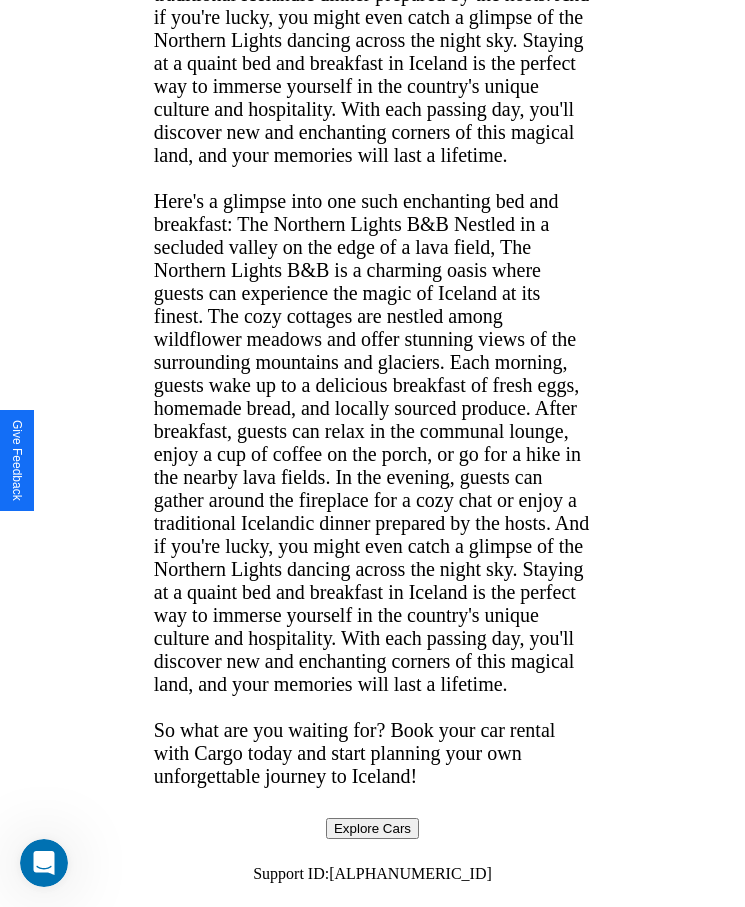 scroll, scrollTop: 2113, scrollLeft: 0, axis: vertical 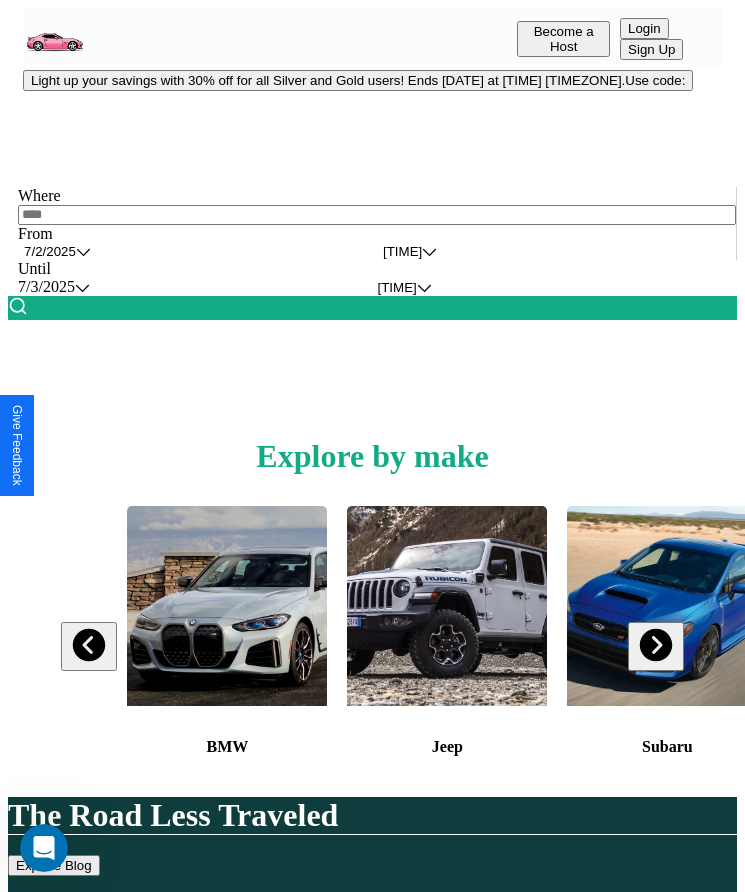 click at bounding box center [377, 215] 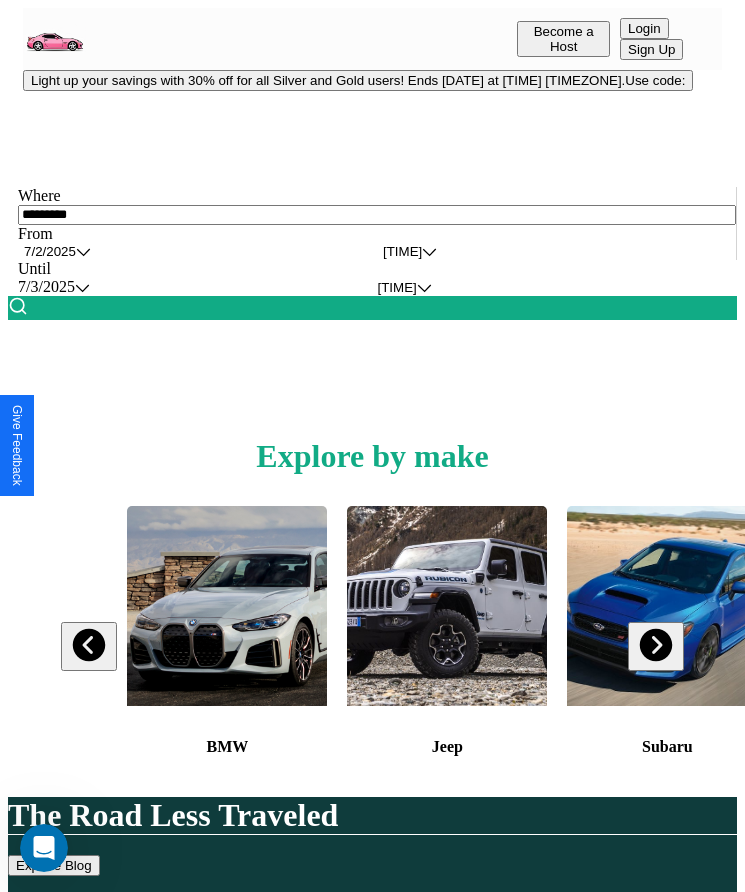 type on "*********" 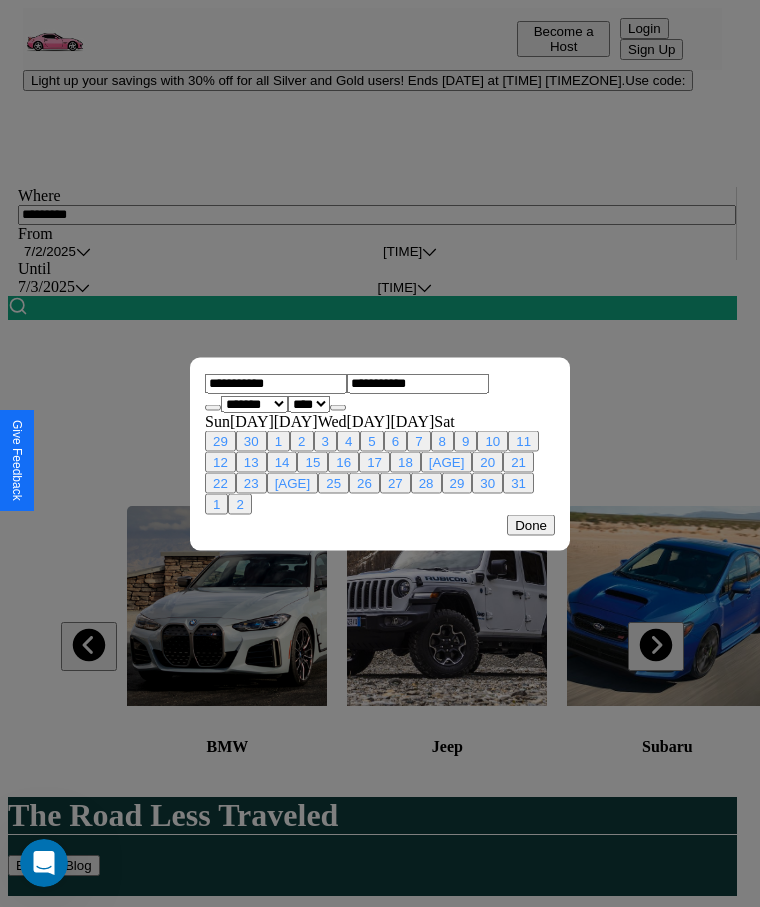 click on "******* ******** ***** ***** *** **** **** ****** ********* ******* ******** ********" at bounding box center (254, 403) 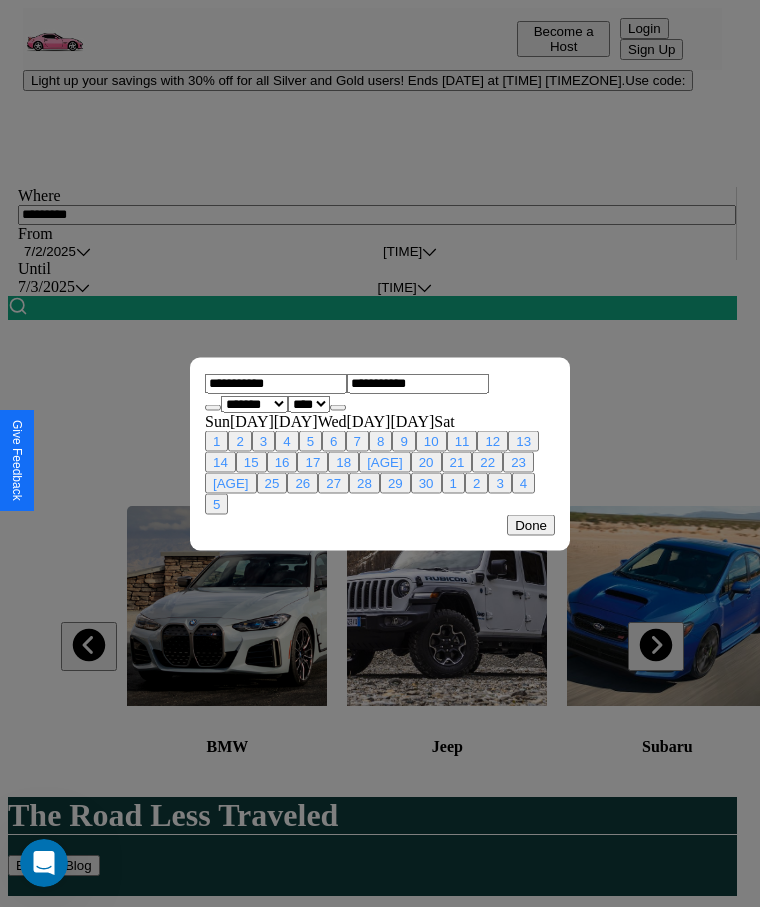 click on "[CREDIT_CARD_NUMBER]" at bounding box center (309, 403) 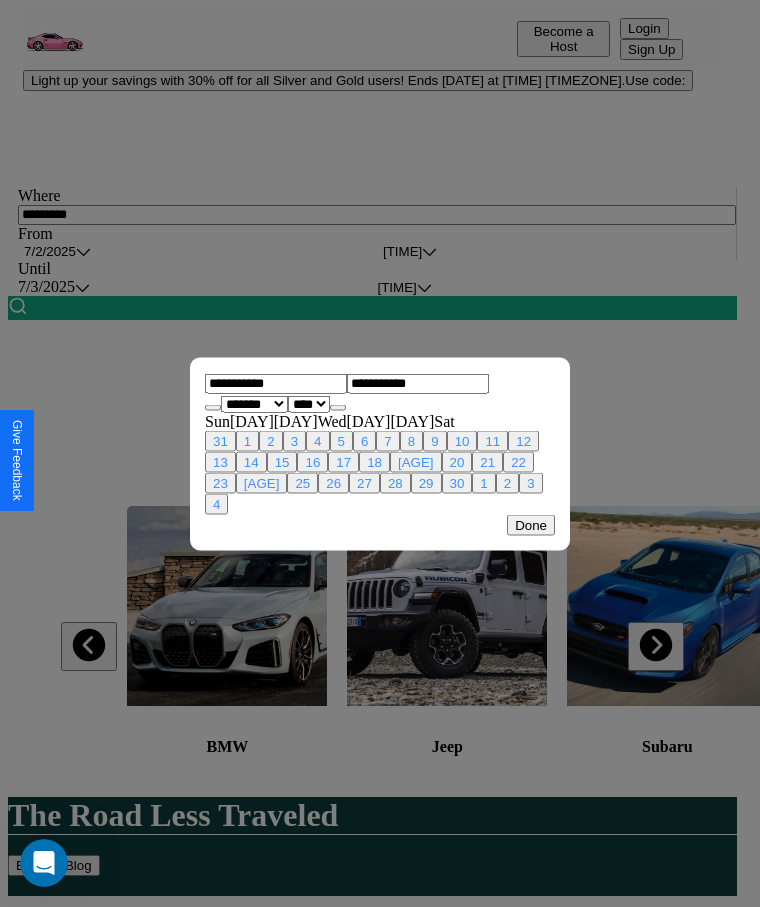 click on "14" at bounding box center (251, 461) 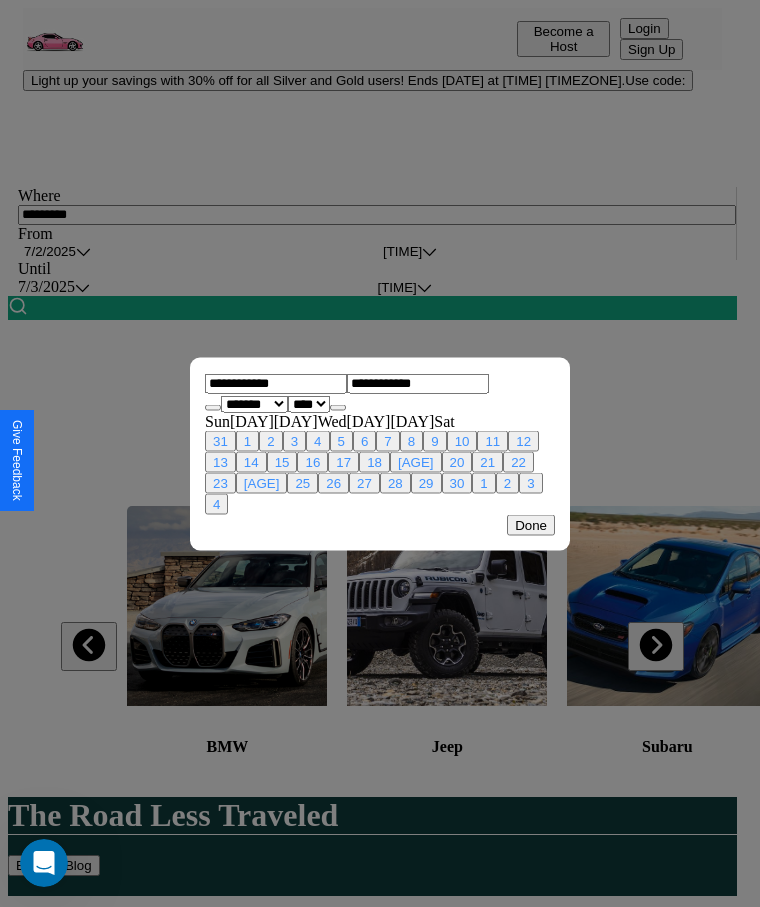 click on "21" at bounding box center [487, 461] 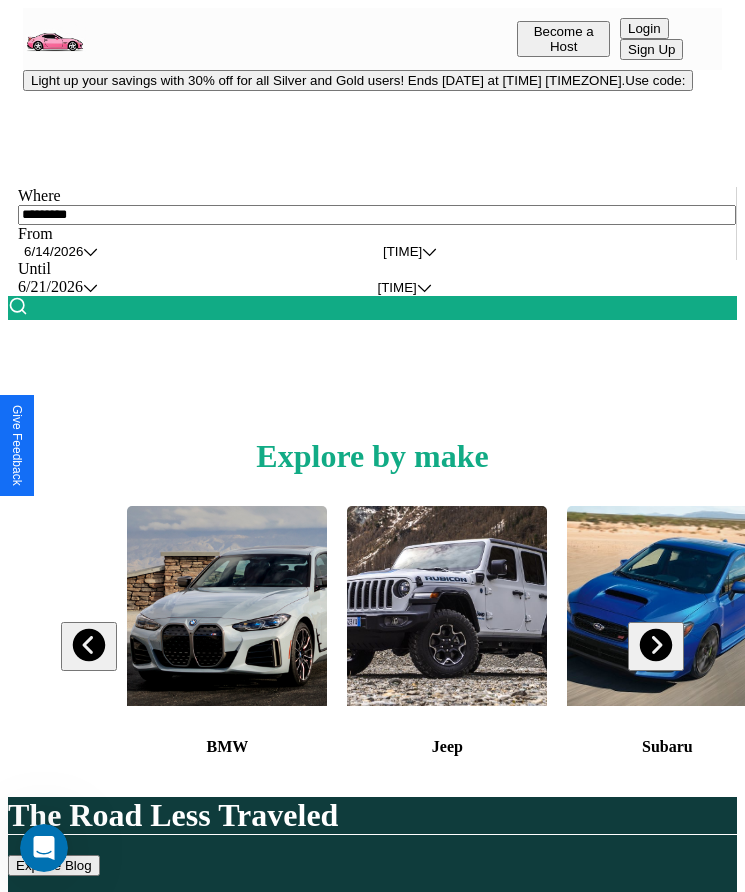 click on "[TIME]" at bounding box center [402, 251] 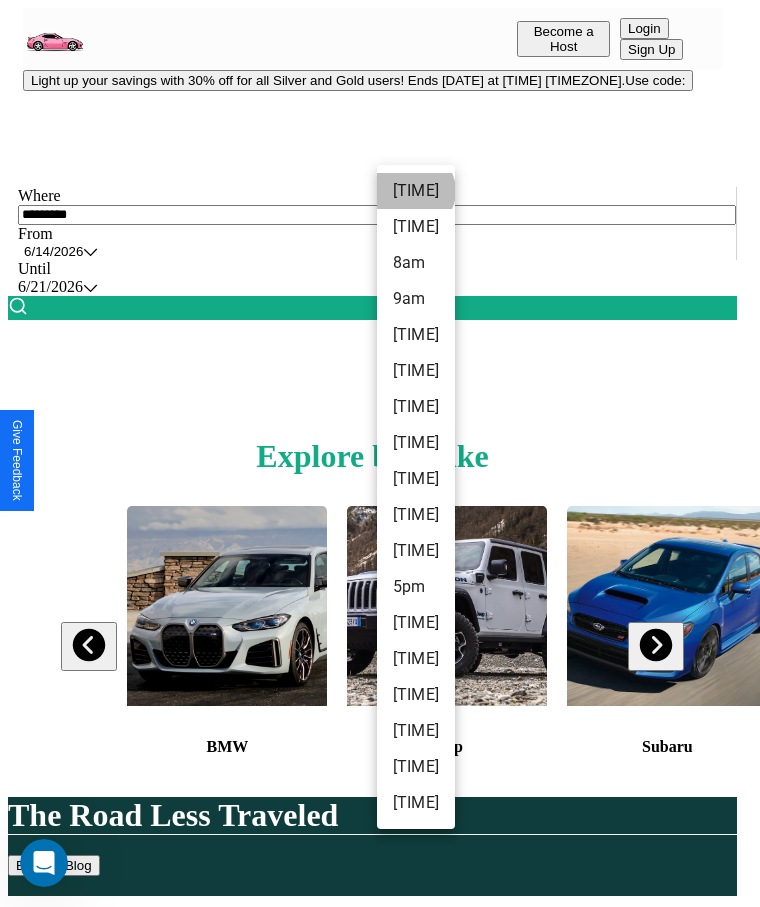 click on "[TIME]" at bounding box center [416, 191] 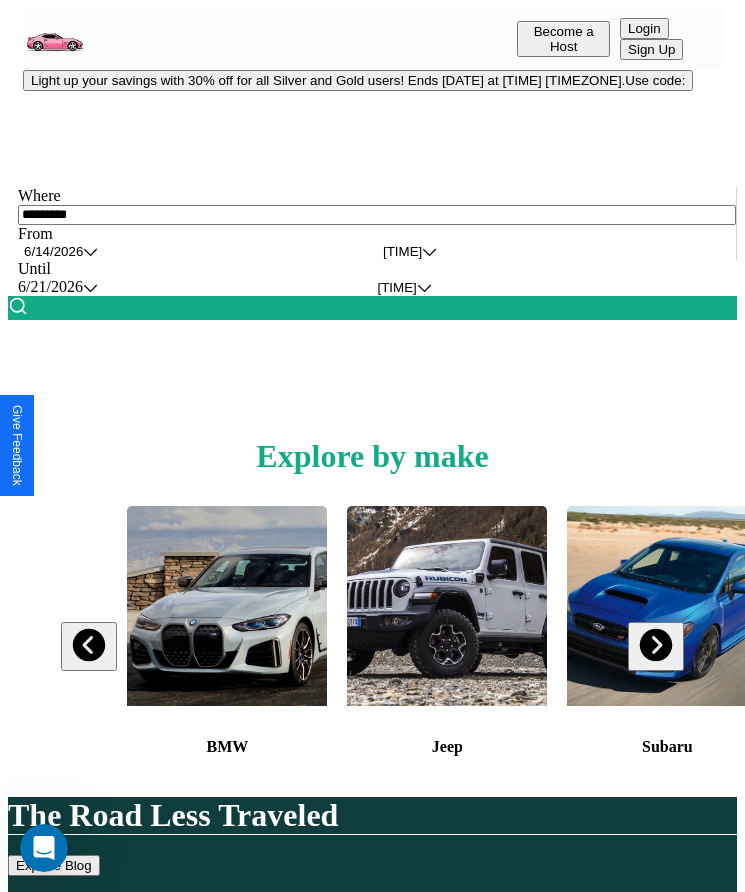 click on "[TIME]" at bounding box center [402, 251] 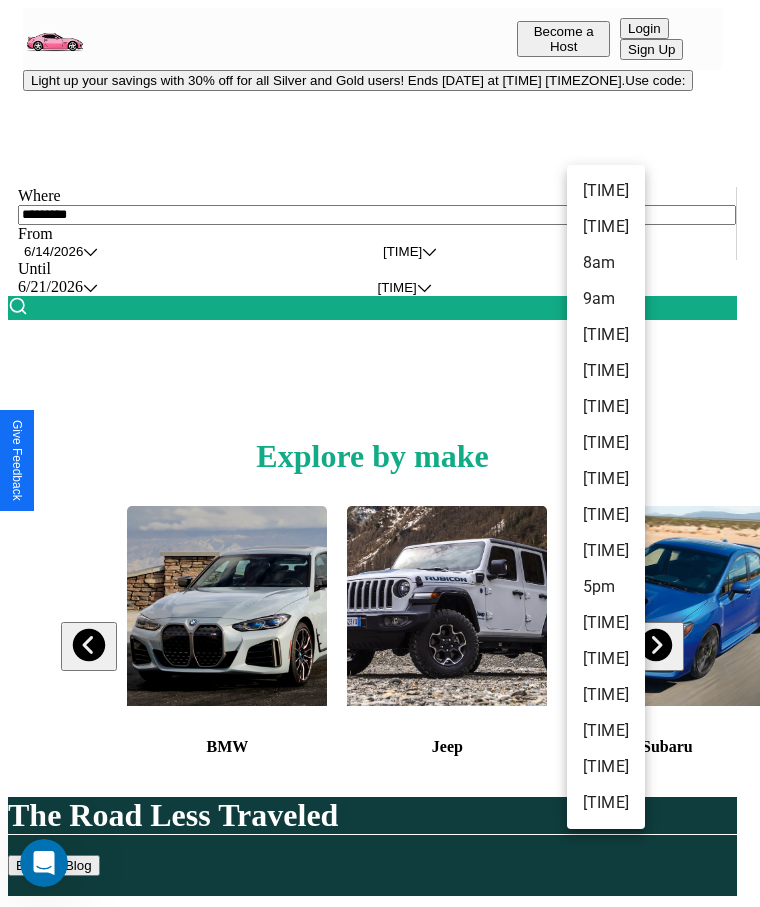 click on "[TIME]" at bounding box center (606, 803) 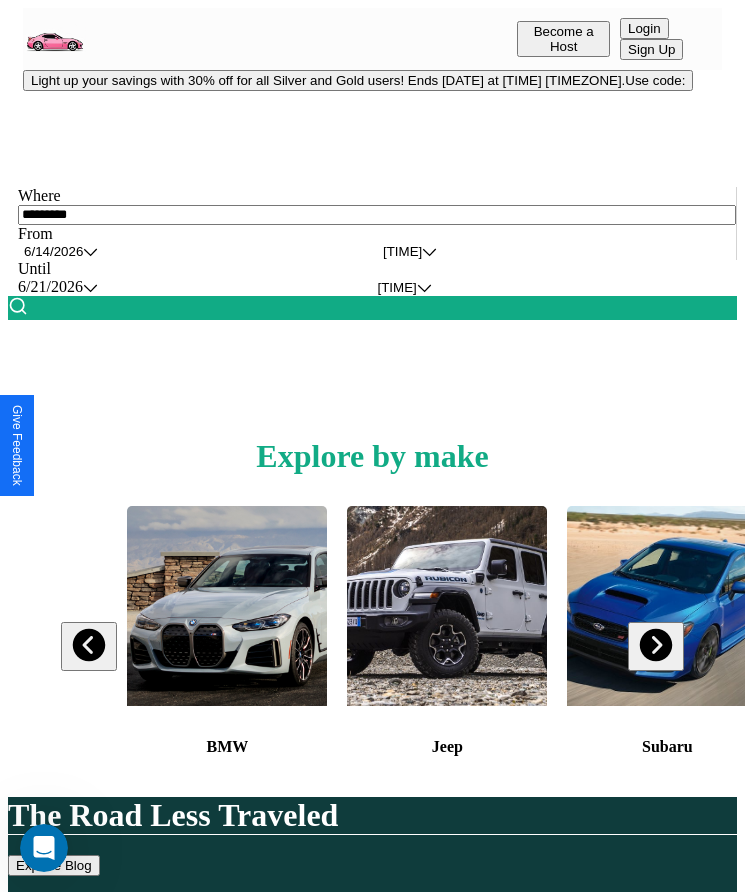 click at bounding box center [18, 306] 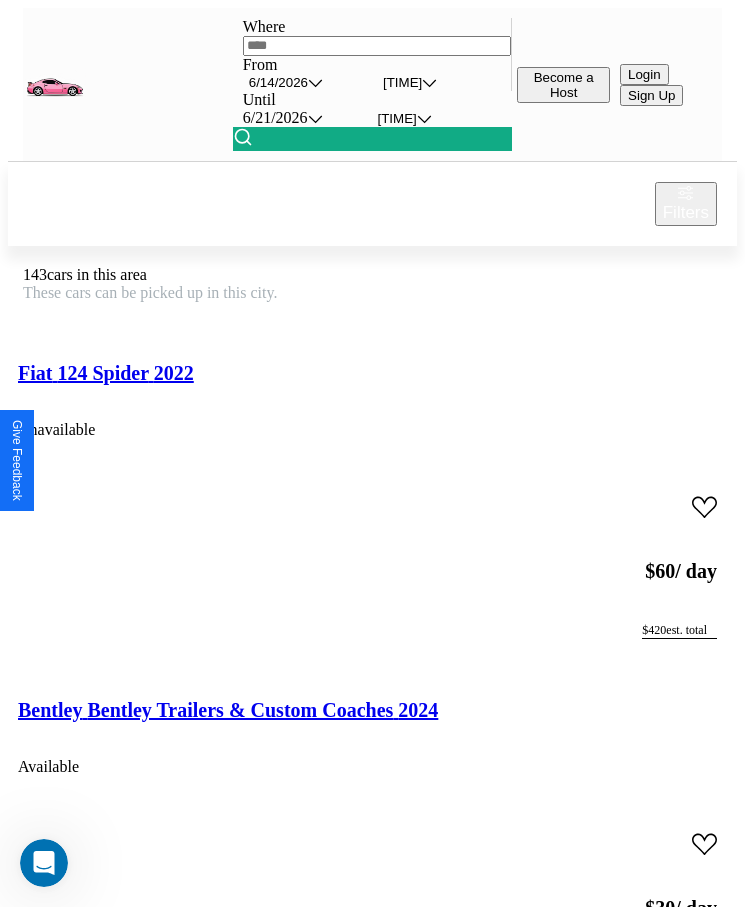scroll, scrollTop: 50, scrollLeft: 0, axis: vertical 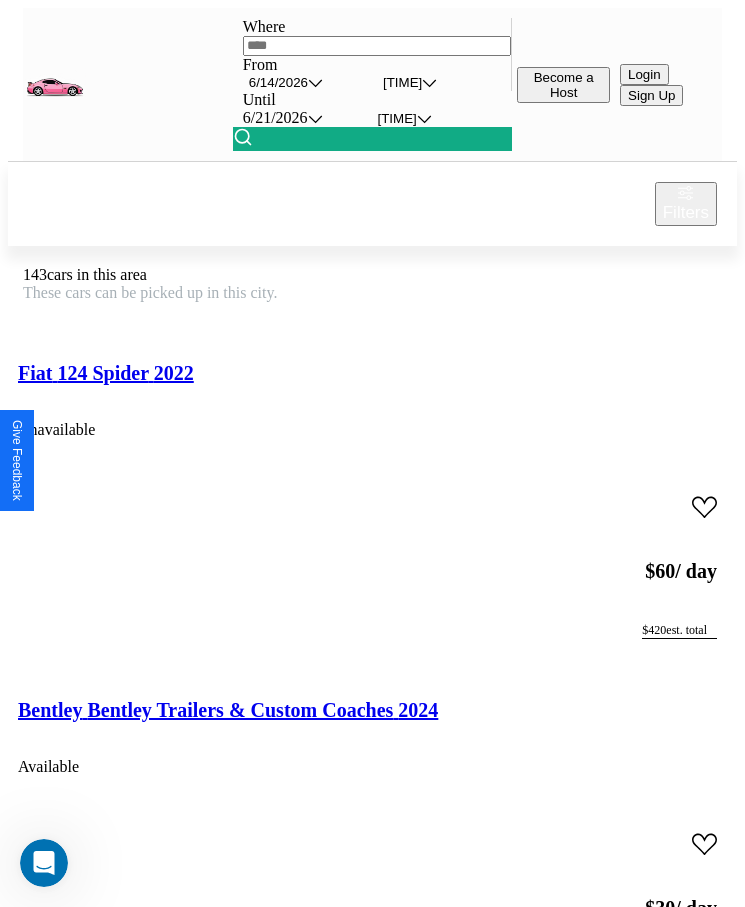 click on "Filters" at bounding box center [686, 213] 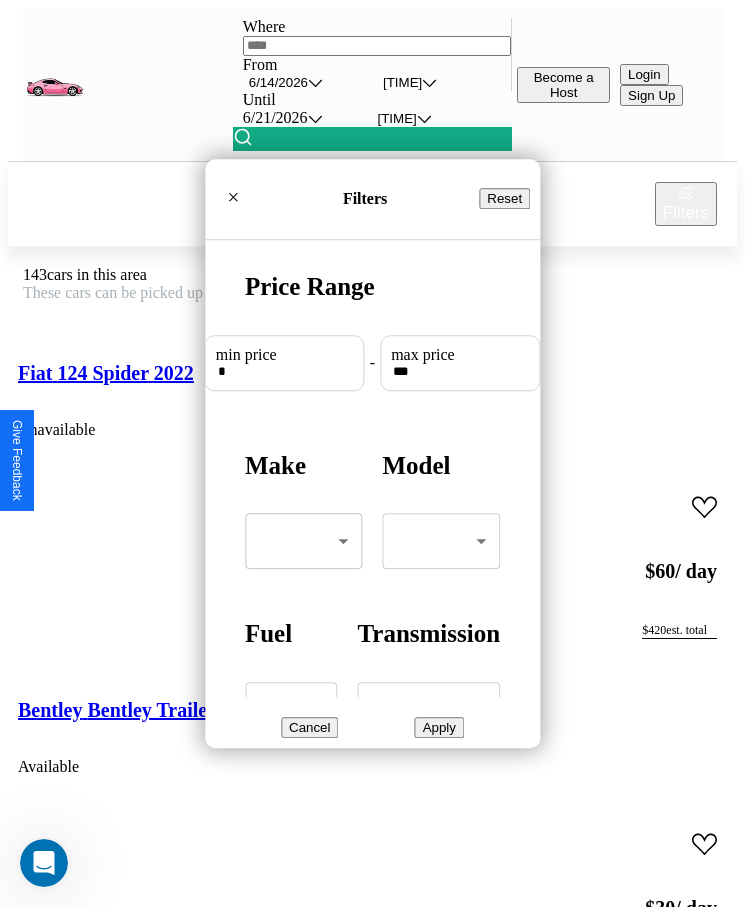 scroll, scrollTop: 85, scrollLeft: 0, axis: vertical 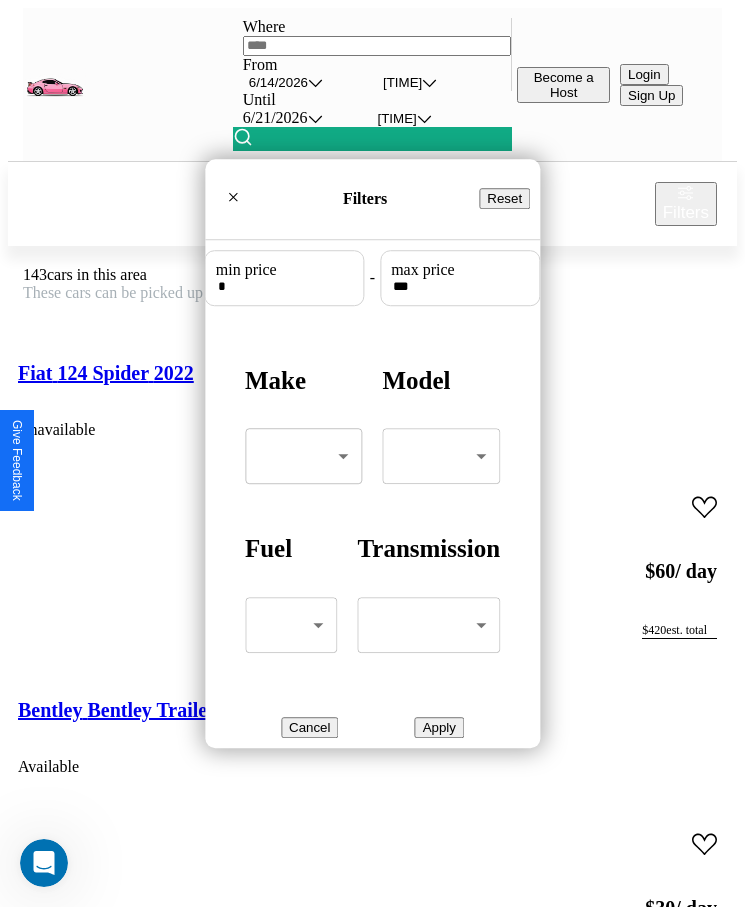 click on "CarGo Where From [DATE] [TIME] Until [DATE] [TIME] Become a Host Login Sign Up Stockholm Filters 143 cars in this area These cars can be picked up in this city. Fiat 124 Spider 2022 Unavailable $ 60 / day $ 420 est. total Bentley Bentley Trailers & Custom Coaches 2024 Available $ 30 / day $ 210 est. total Lincoln Aviator 2014 Available $ 150 / day $ 1050 est. total Lamborghini URUS 2022 Available $ 160 / day $ 1120 est. total Hummer H1 2017 Available $ 150 / day $ 1050 est. total Subaru XT 2020 Available $ 30 / day $ 210 est. total Subaru Standard 2021 Available $ 180 / day $ 1260 est. total Infiniti J30 2014 Available $ 100 / day $ 700 est. total Jeep Commander 2016 Available $ 130 / day $ 910 est. total Land Rover LR3 2024 Available $ 140 / day $ 980 est. total Ford Medford Steel 2022 Available $ 70 / day $ 490 est. total Buick Terraza 2023 Available $ 160 / day $ 1120 est. total Maserati Grecale 2021 Unavailable $ 150 $" at bounding box center (372, 24285) 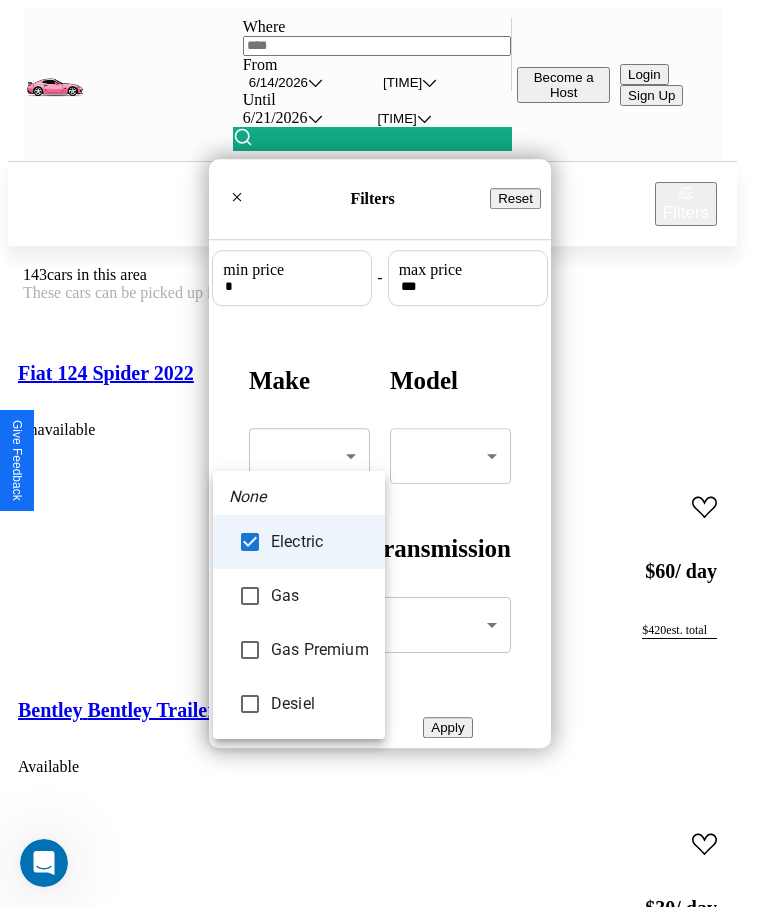 click at bounding box center (380, 453) 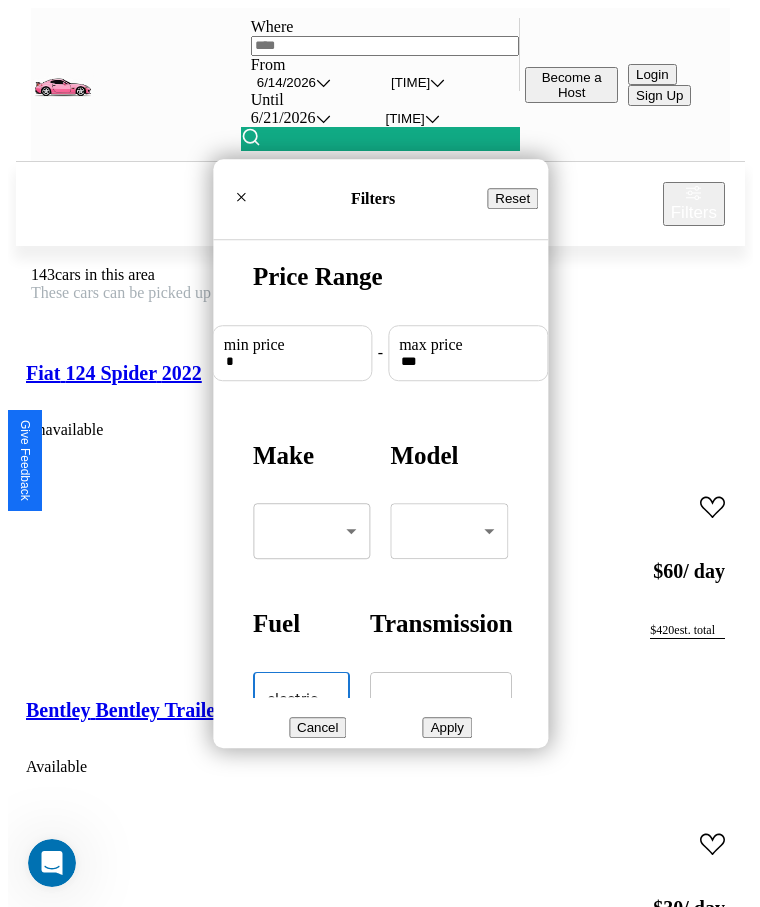 scroll, scrollTop: 0, scrollLeft: 0, axis: both 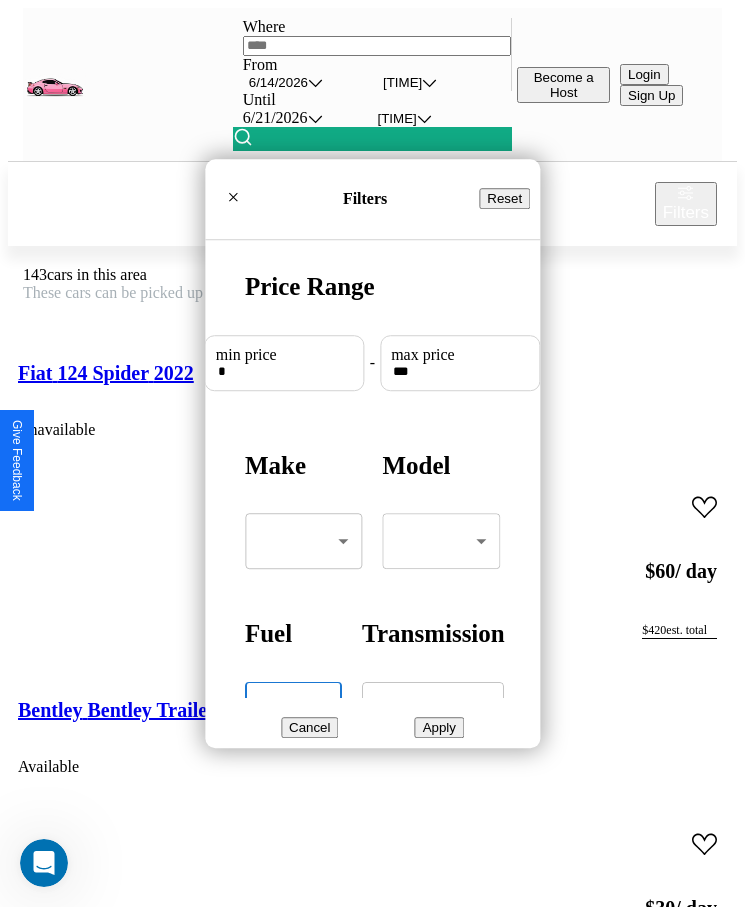 click on "CarGo Where From [DATE] [TIME] Until [DATE] [TIME] Become a Host Login Sign Up Stockholm Filters 143 cars in this area These cars can be picked up in this city. Fiat 124 Spider 2022 Unavailable $ 60 / day $ 420 est. total Bentley Bentley Trailers & Custom Coaches 2024 Available $ 30 / day $ 210 est. total Lincoln Aviator 2014 Available $ 150 / day $ 1050 est. total Lamborghini URUS 2022 Available $ 160 / day $ 1120 est. total Hummer H1 2017 Available $ 150 / day $ 1050 est. total Subaru XT 2020 Available $ 30 / day $ 210 est. total Subaru Standard 2021 Available $ 180 / day $ 1260 est. total Infiniti J30 2014 Available $ 100 / day $ 700 est. total Jeep Commander 2016 Available $ 130 / day $ 910 est. total Land Rover LR3 2024 Available $ 140 / day $ 980 est. total Ford Medford Steel 2022 Available $ 70 / day $ 490 est. total Buick Terraza 2023 Available $ 160 / day $ 1120 est. total Maserati Grecale 2021 Unavailable $ 150 $" at bounding box center [372, 24285] 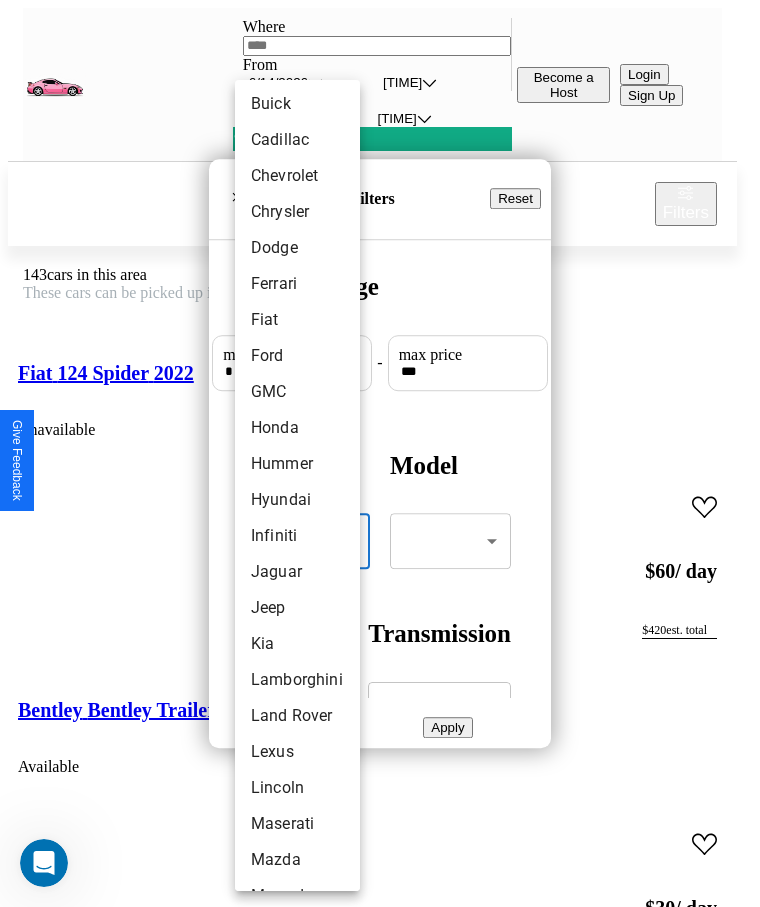 scroll, scrollTop: 341, scrollLeft: 0, axis: vertical 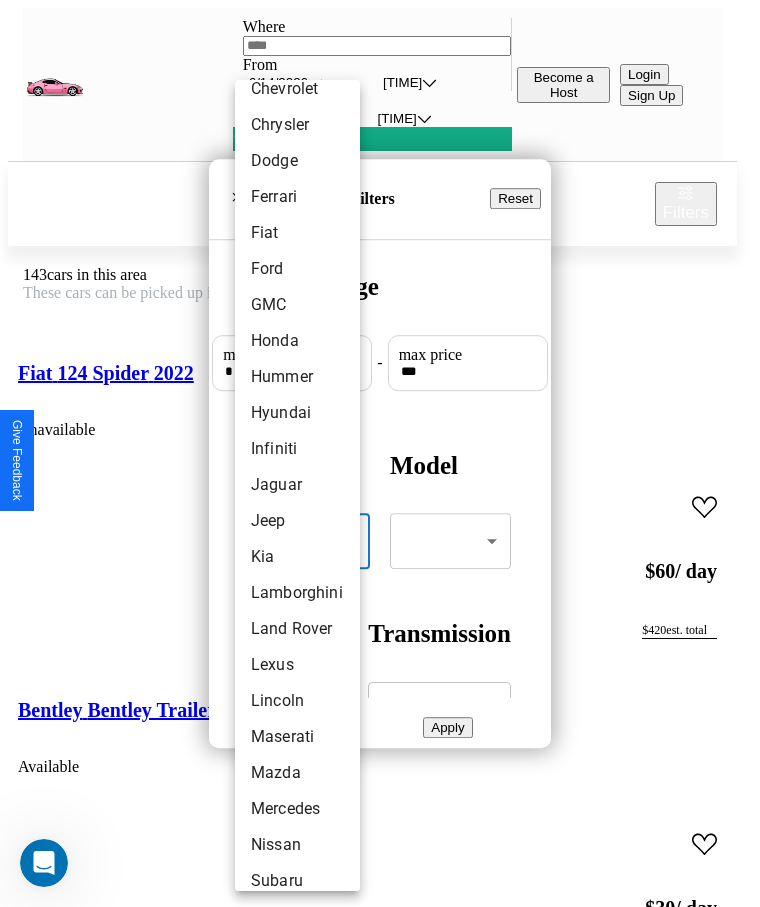 click on "Jaguar" at bounding box center (297, 485) 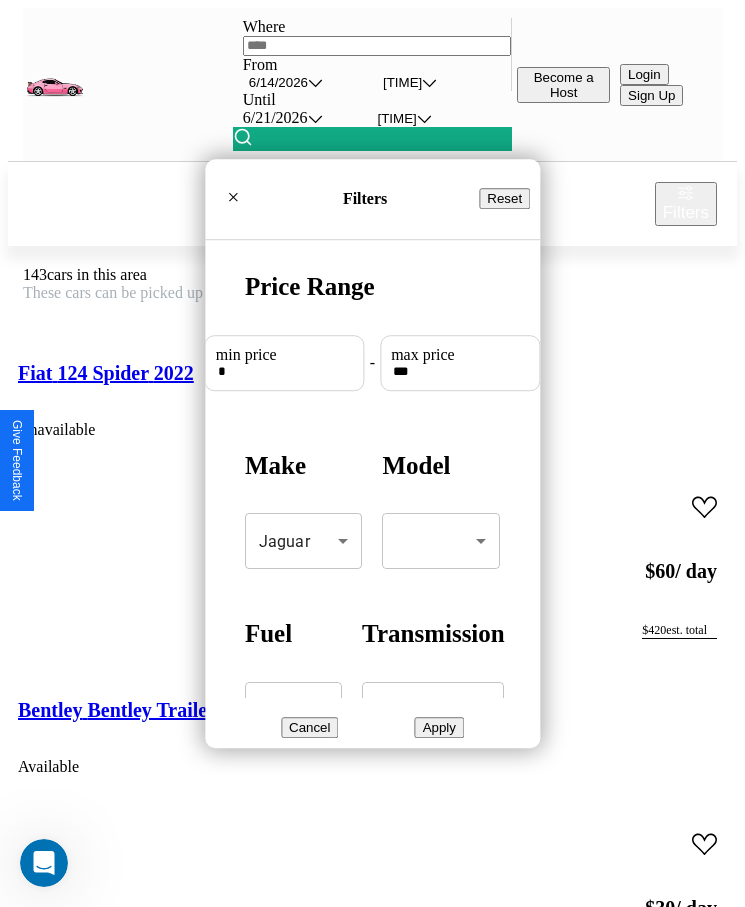 click on "Apply" at bounding box center (439, 727) 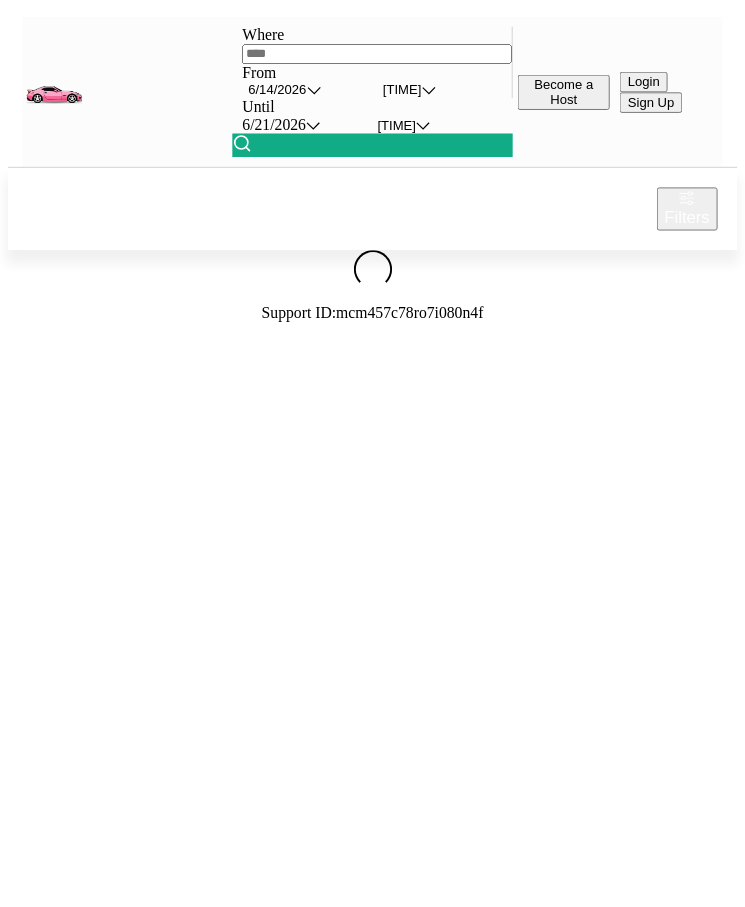 scroll, scrollTop: 0, scrollLeft: 0, axis: both 